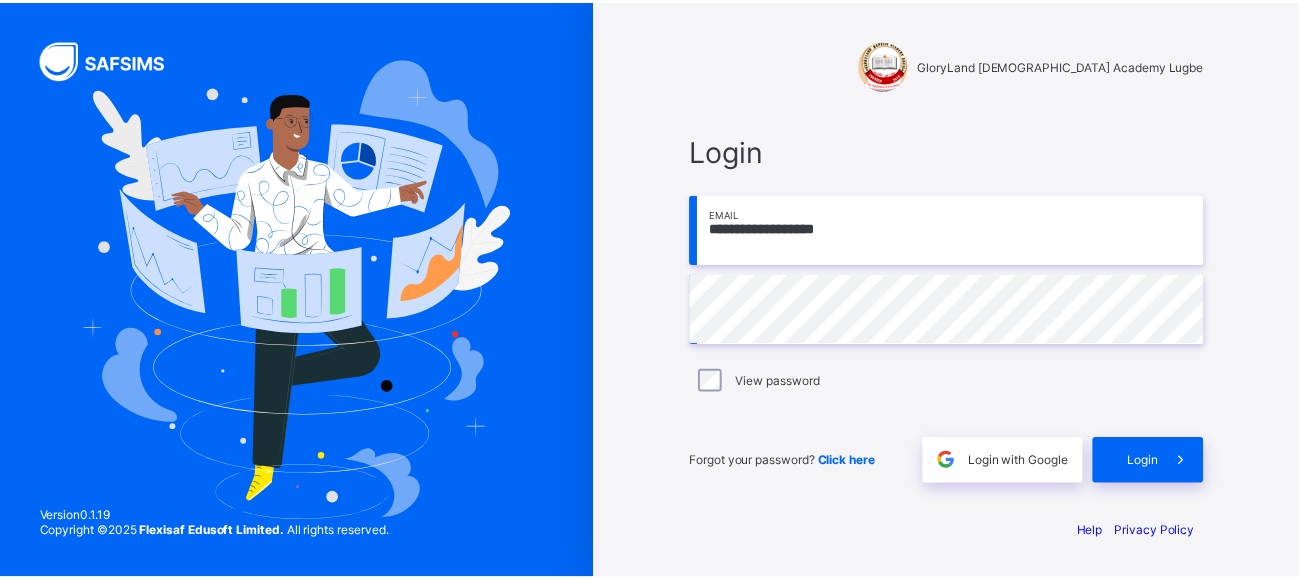 scroll, scrollTop: 0, scrollLeft: 0, axis: both 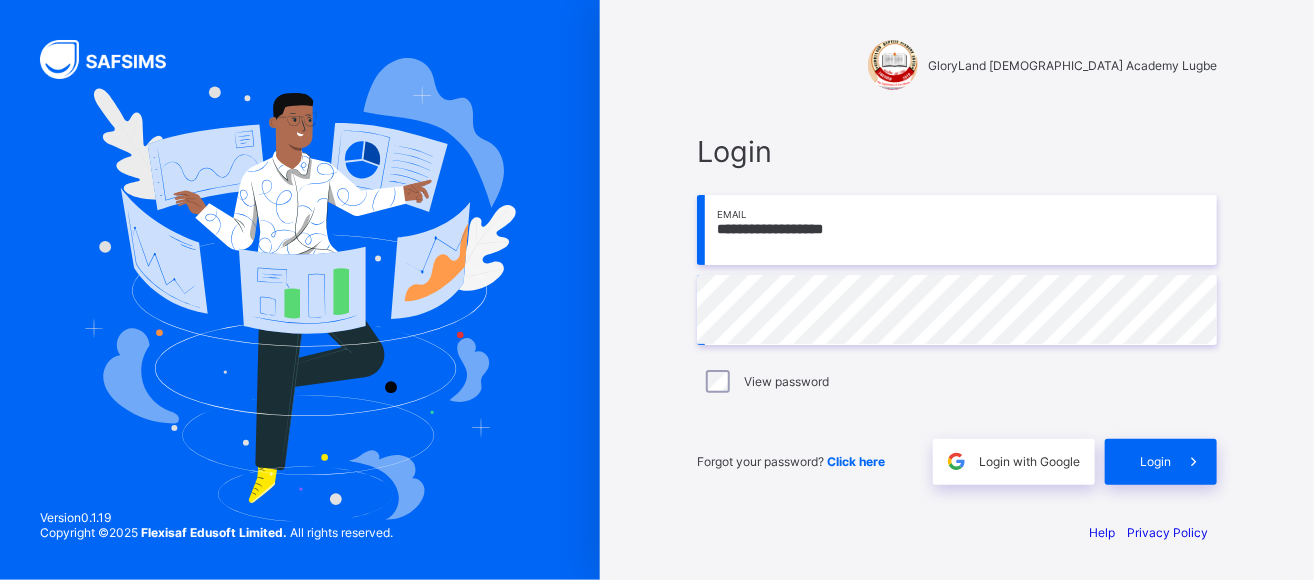 click on "**********" at bounding box center (957, 230) 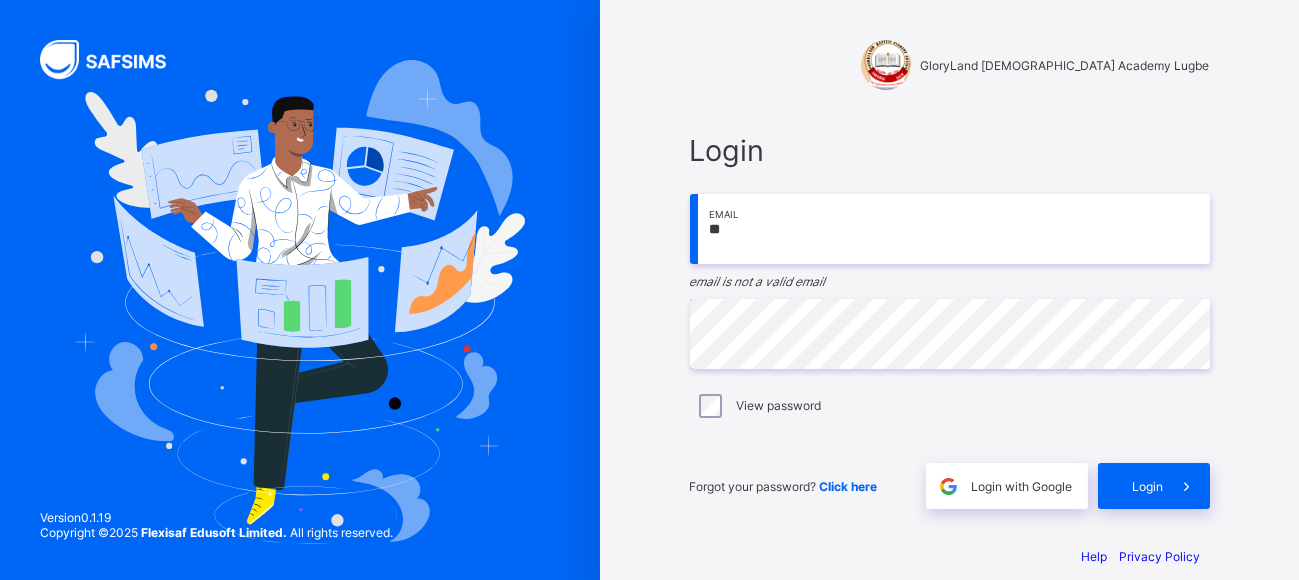 type on "*" 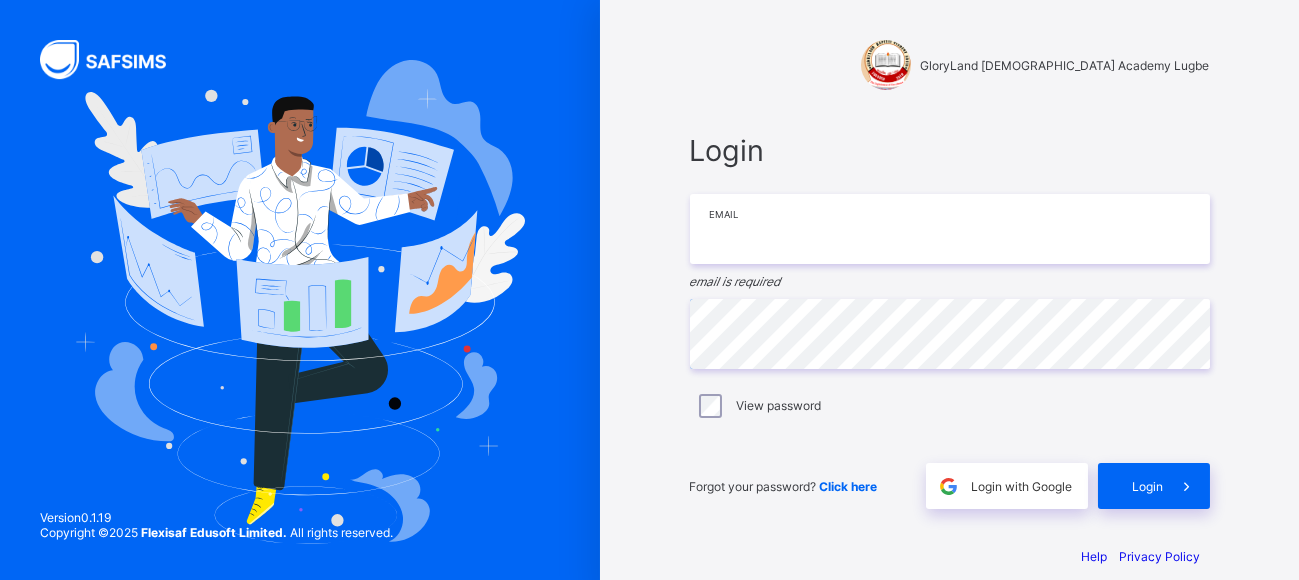 click at bounding box center [950, 229] 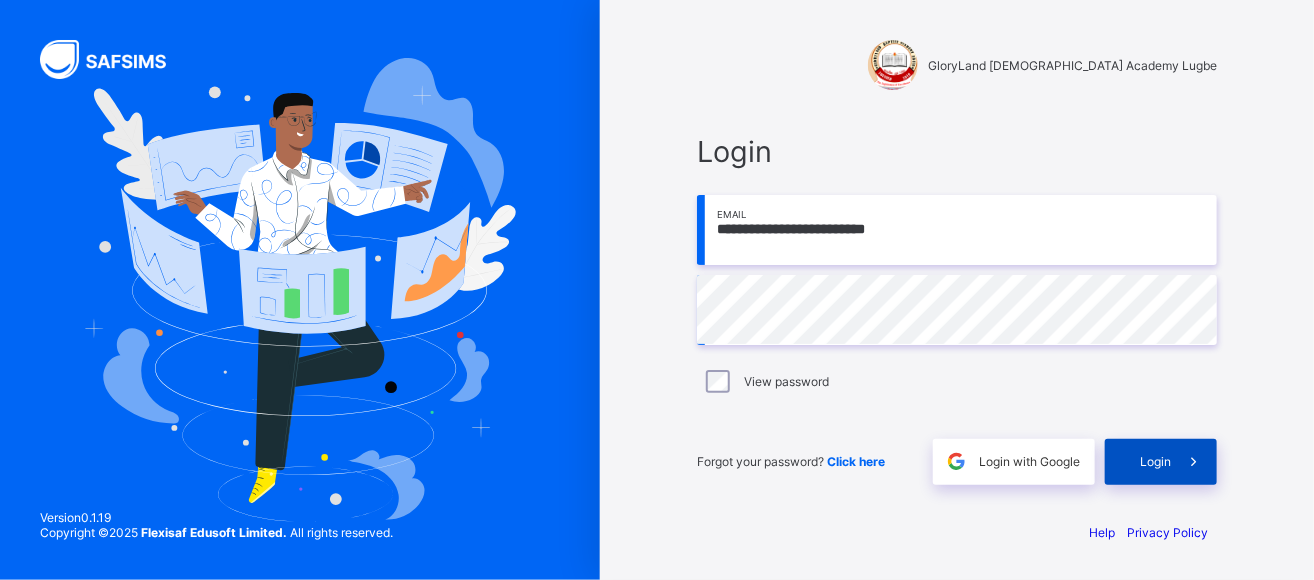 click on "Login" at bounding box center (1161, 462) 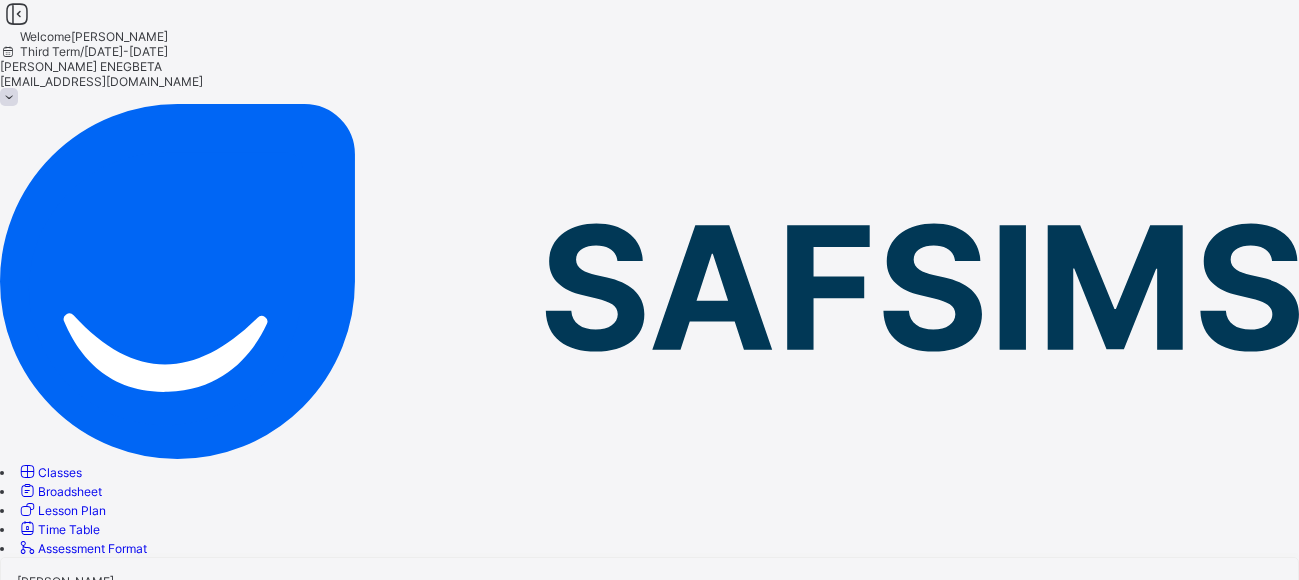 click on "Classes" at bounding box center (60, 472) 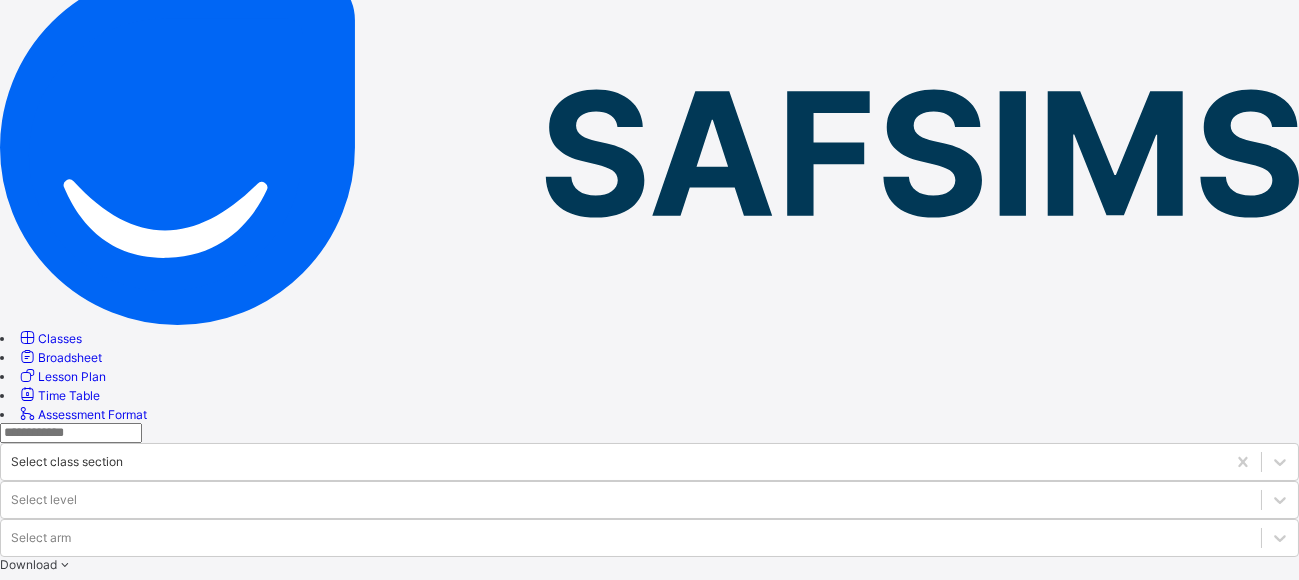 scroll, scrollTop: 34, scrollLeft: 0, axis: vertical 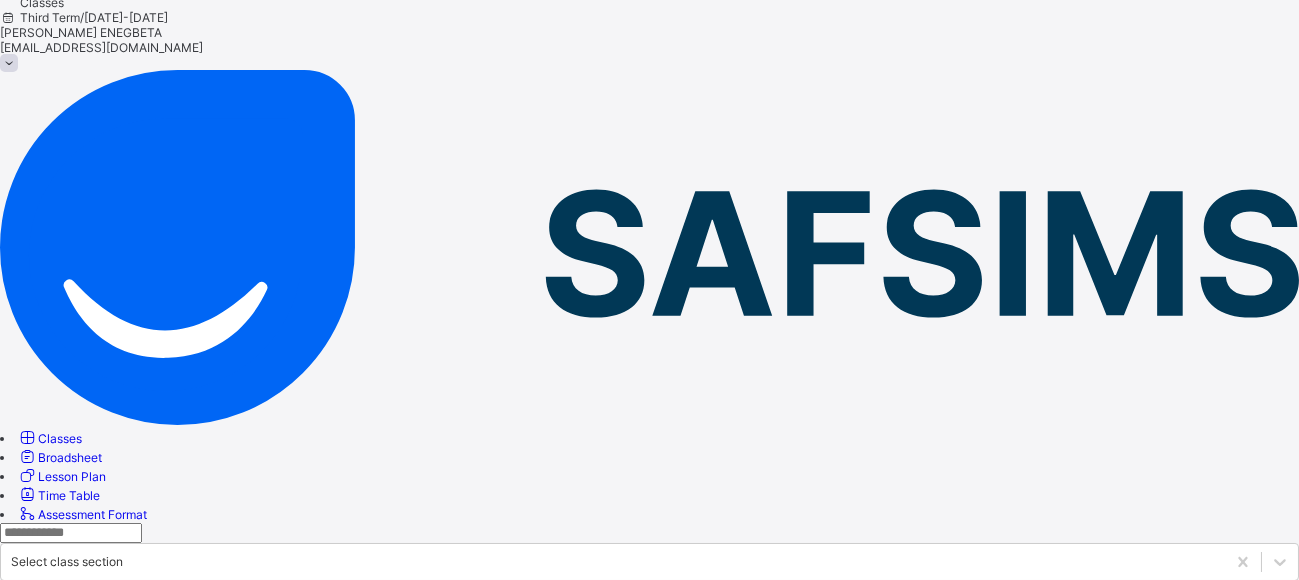 click on "JSS1   Diamond" at bounding box center (99, 1160) 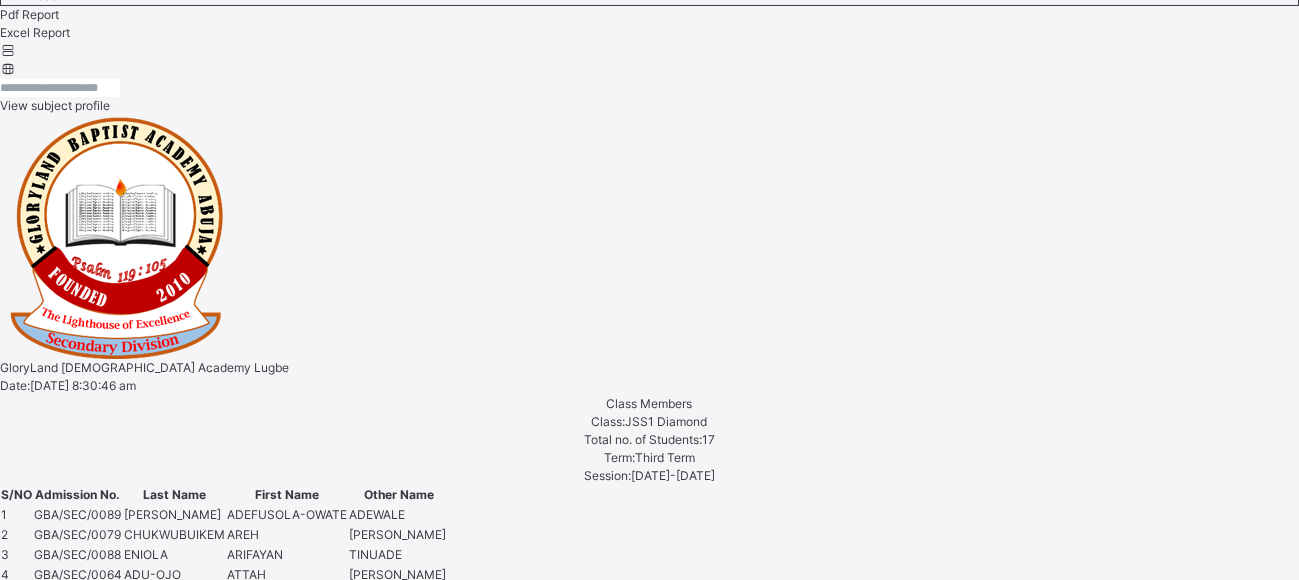 scroll, scrollTop: 423, scrollLeft: 0, axis: vertical 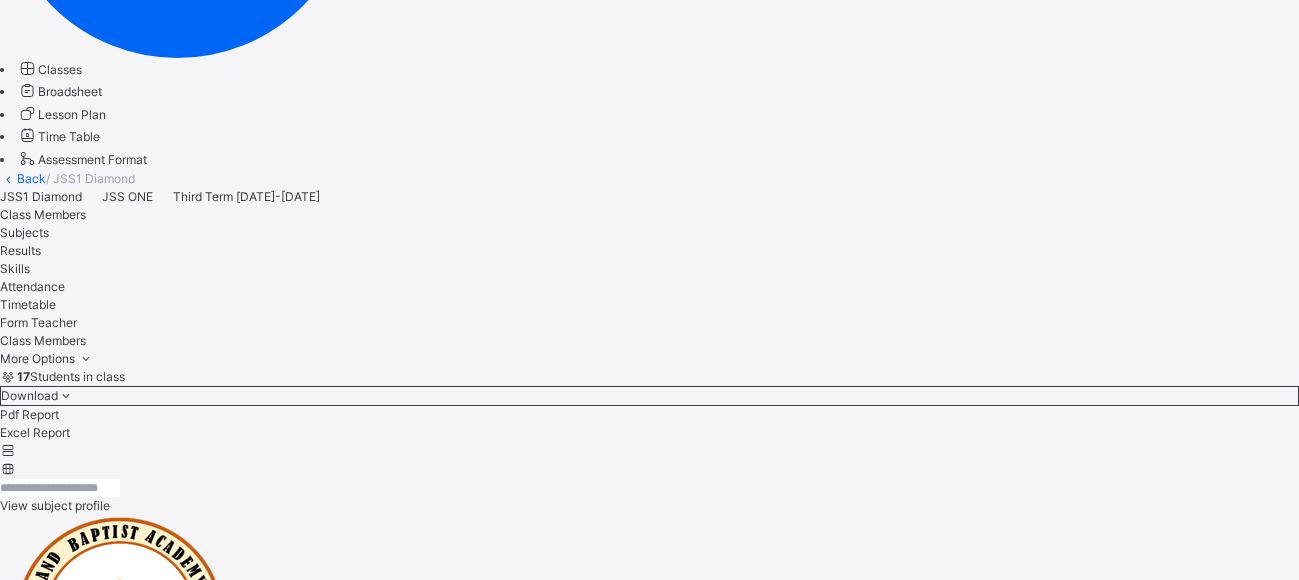 click on "Subjects" at bounding box center (24, 232) 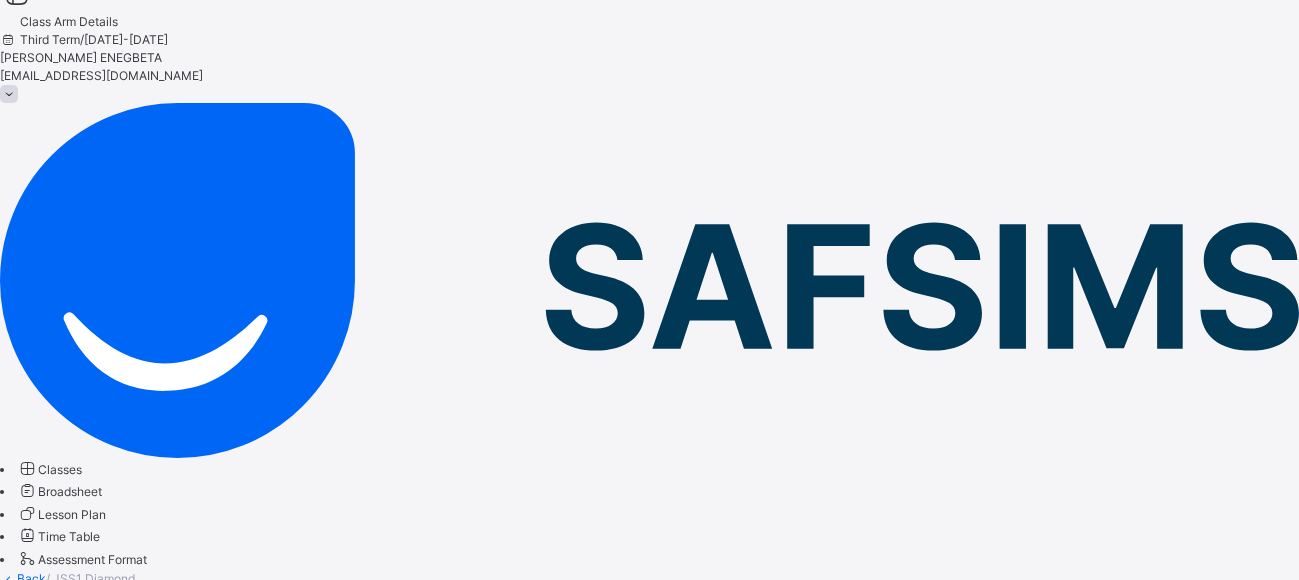 scroll, scrollTop: 623, scrollLeft: 0, axis: vertical 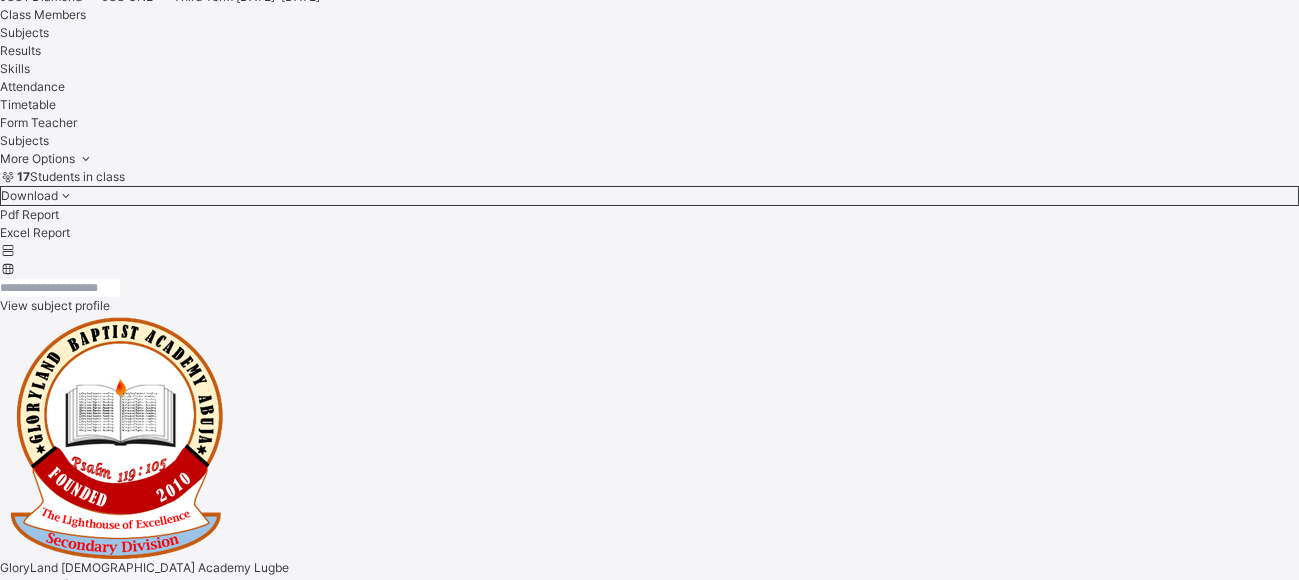 click on "Assess Students" at bounding box center [478, 2044] 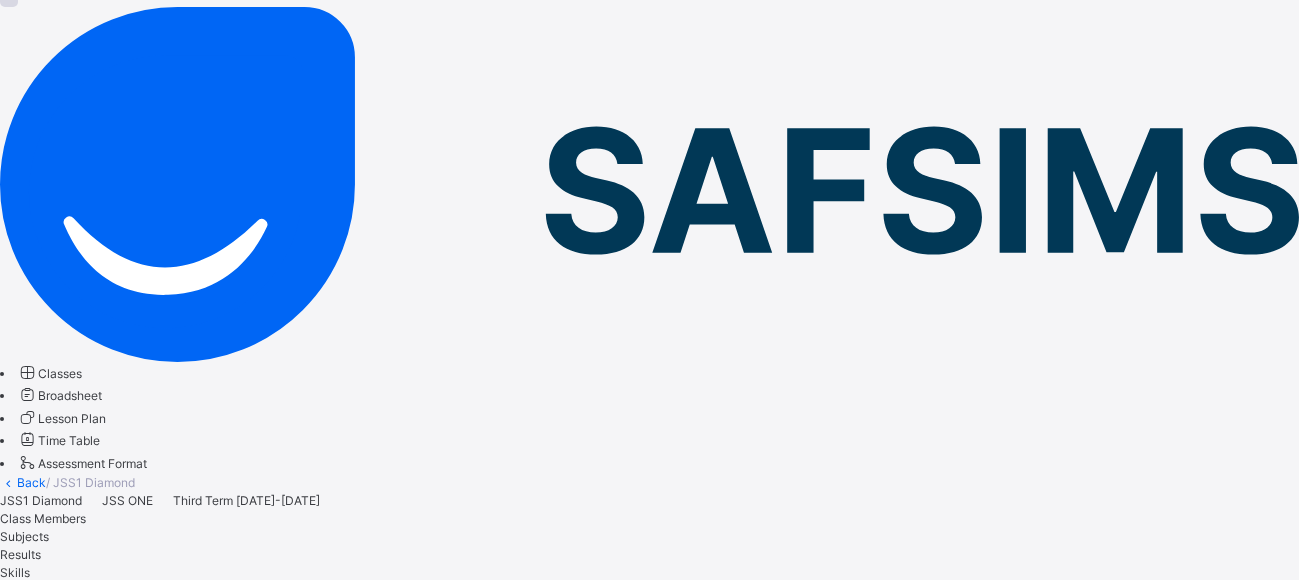 scroll, scrollTop: 0, scrollLeft: 0, axis: both 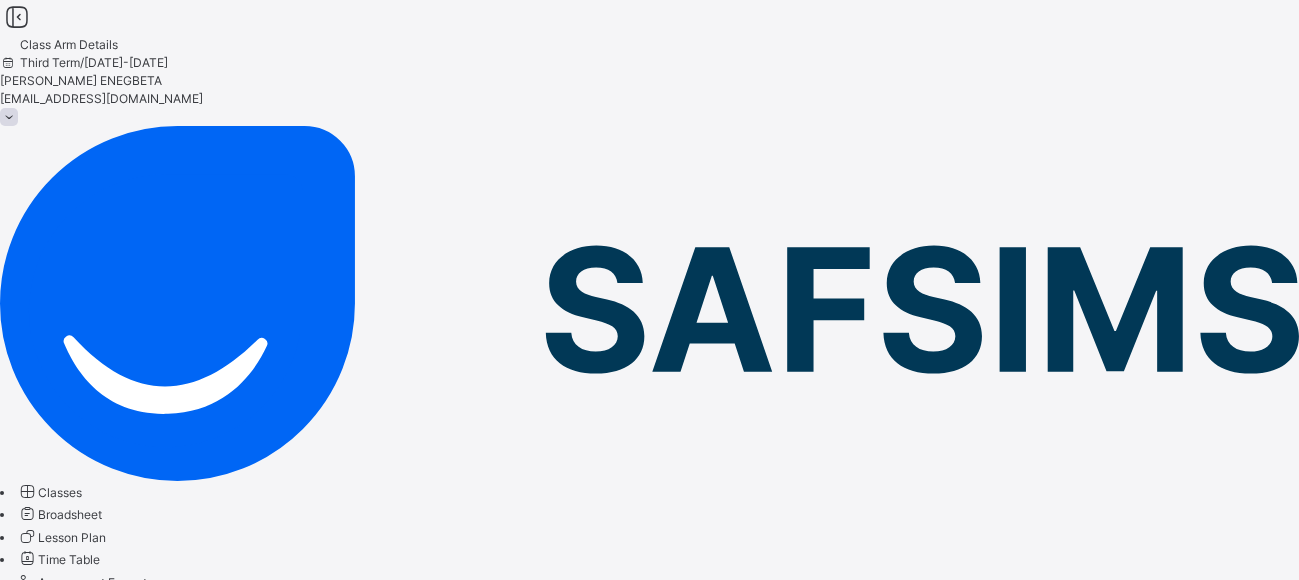 click at bounding box center (9, 117) 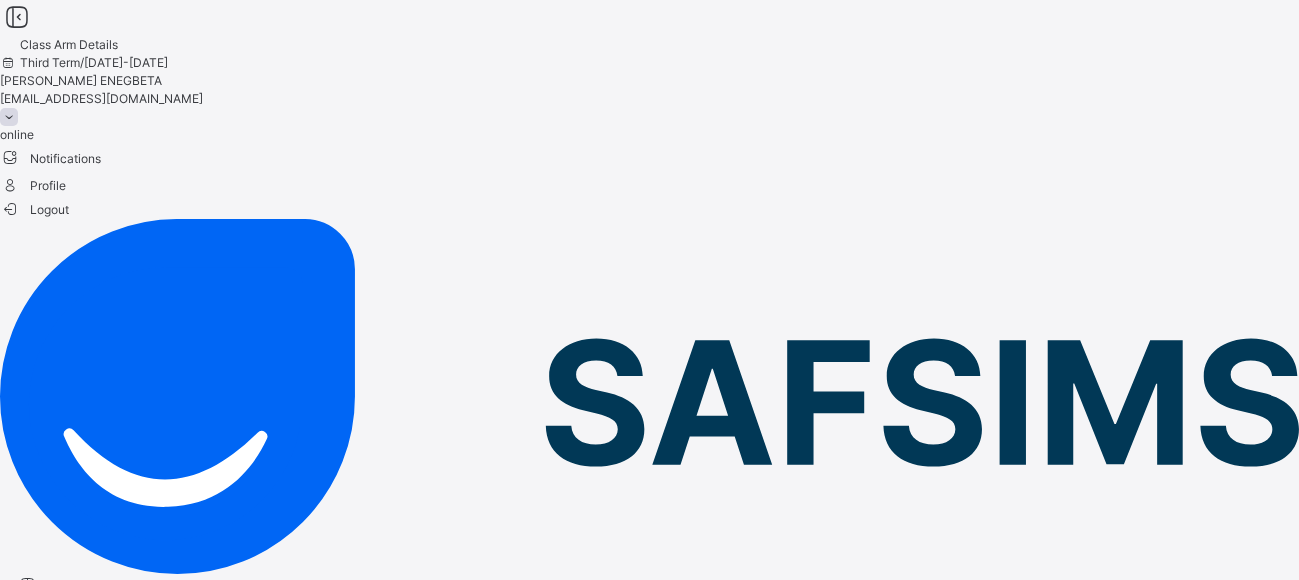click on "Logout" at bounding box center (34, 209) 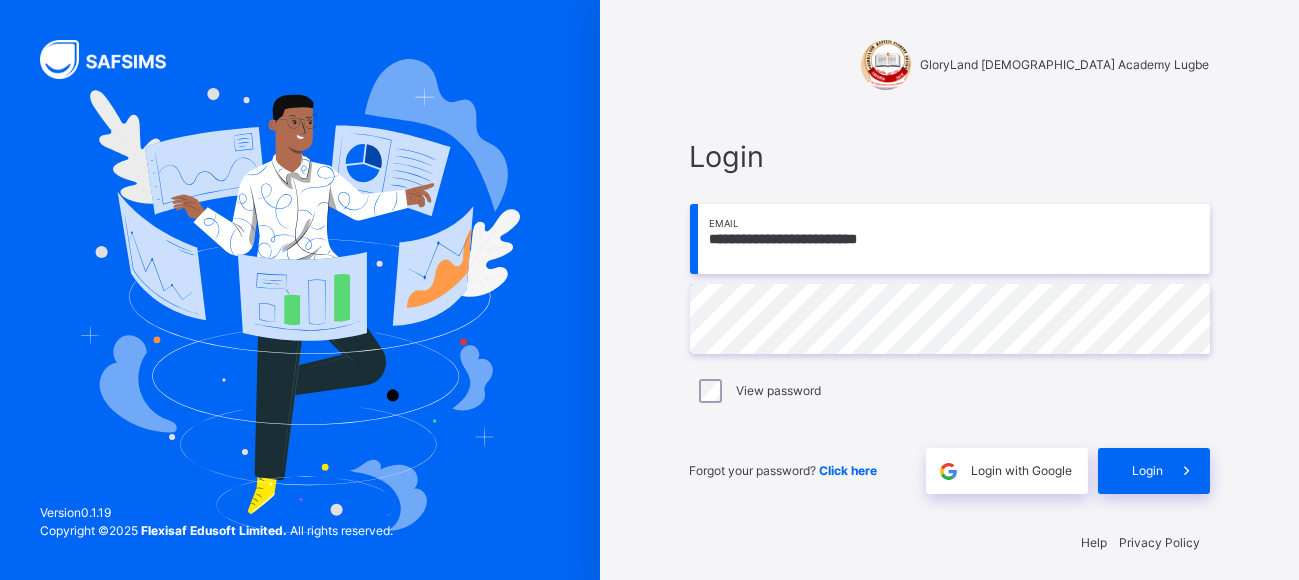 click on "**********" at bounding box center [950, 239] 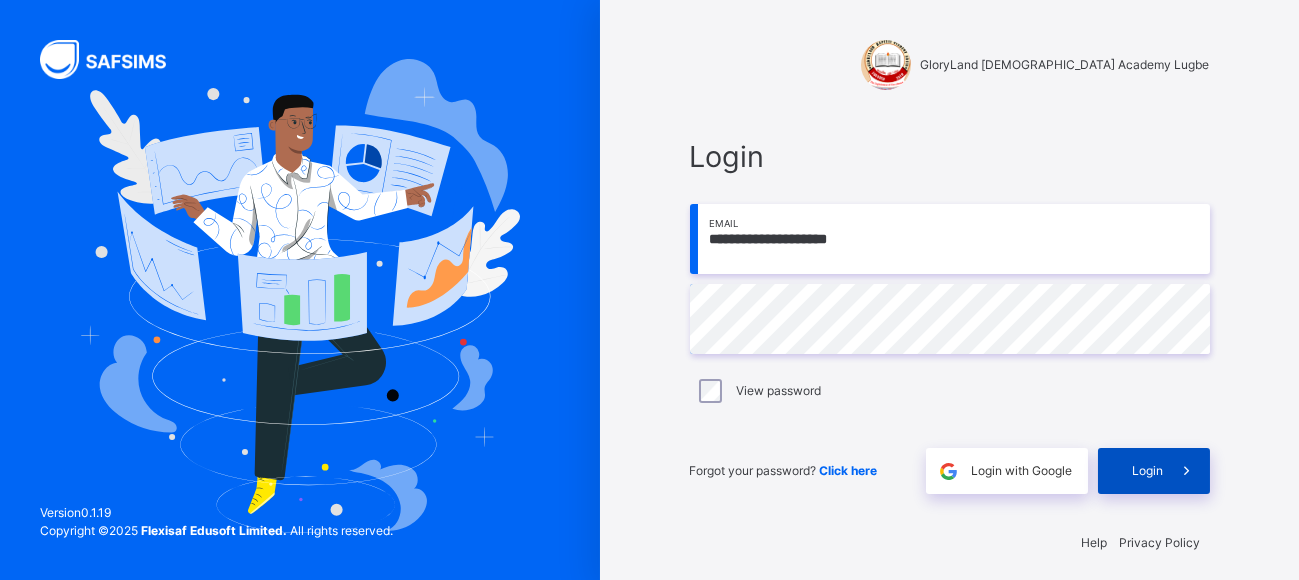 click on "Login" at bounding box center (1148, 471) 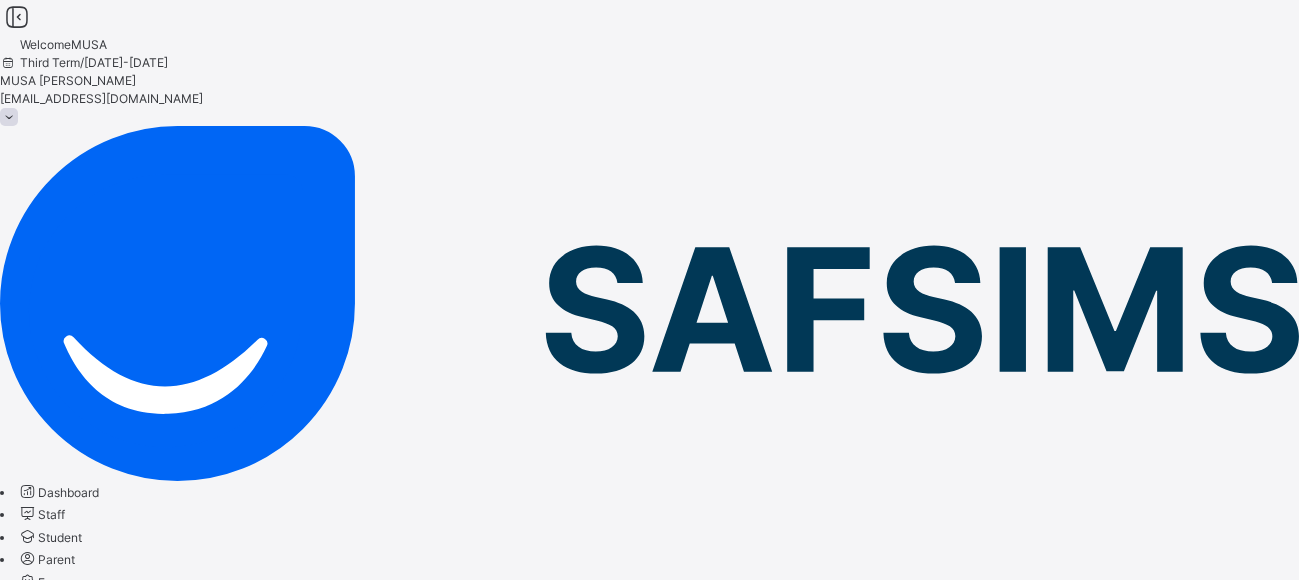 click on "Configuration" at bounding box center (79, 1613) 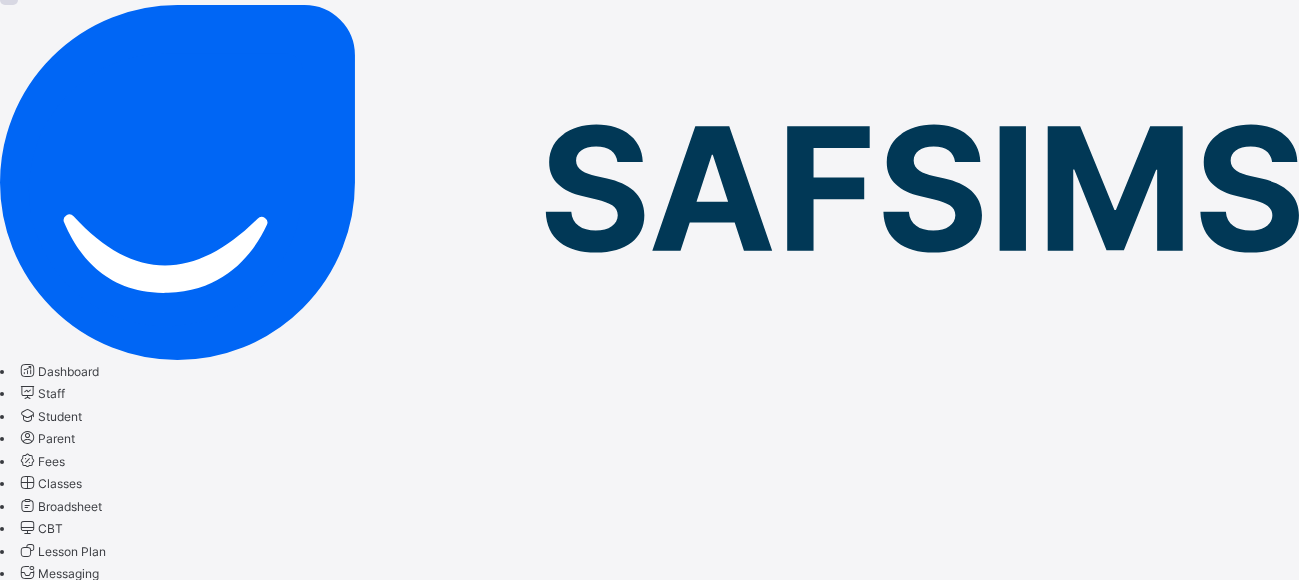 scroll, scrollTop: 0, scrollLeft: 0, axis: both 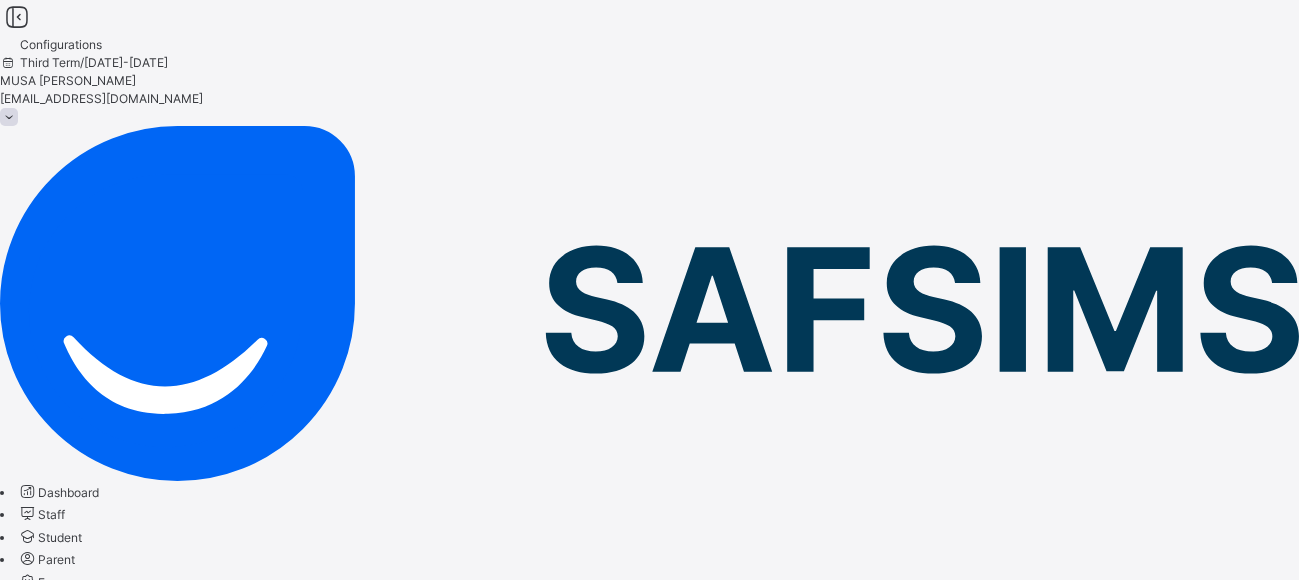 click at bounding box center (649, 798) 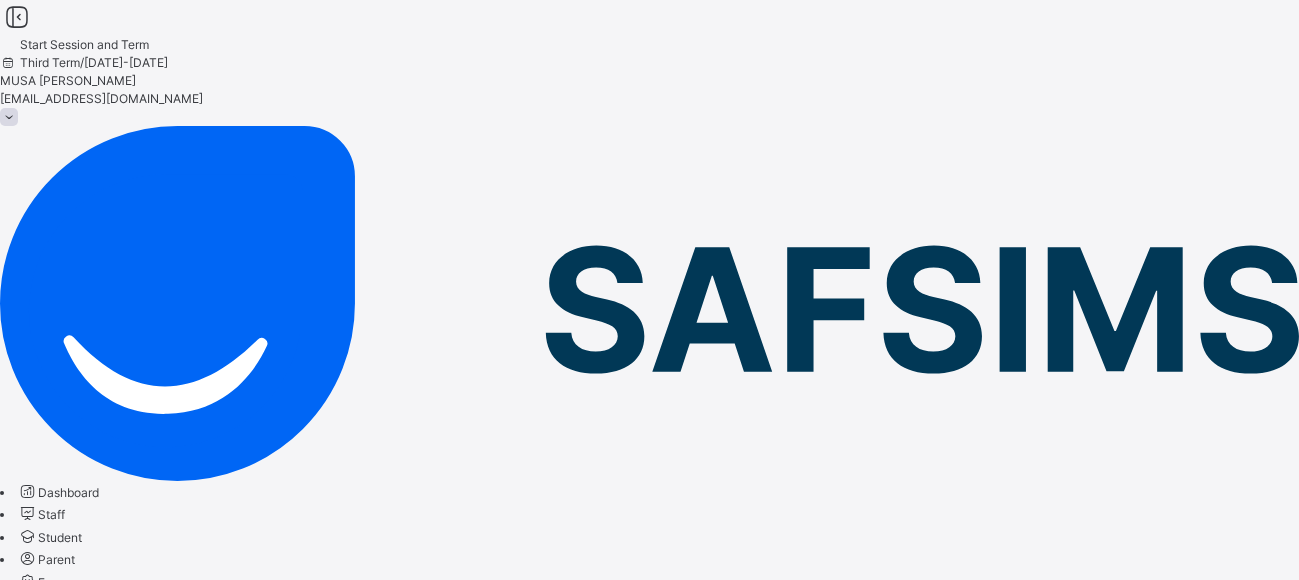 scroll, scrollTop: 300, scrollLeft: 0, axis: vertical 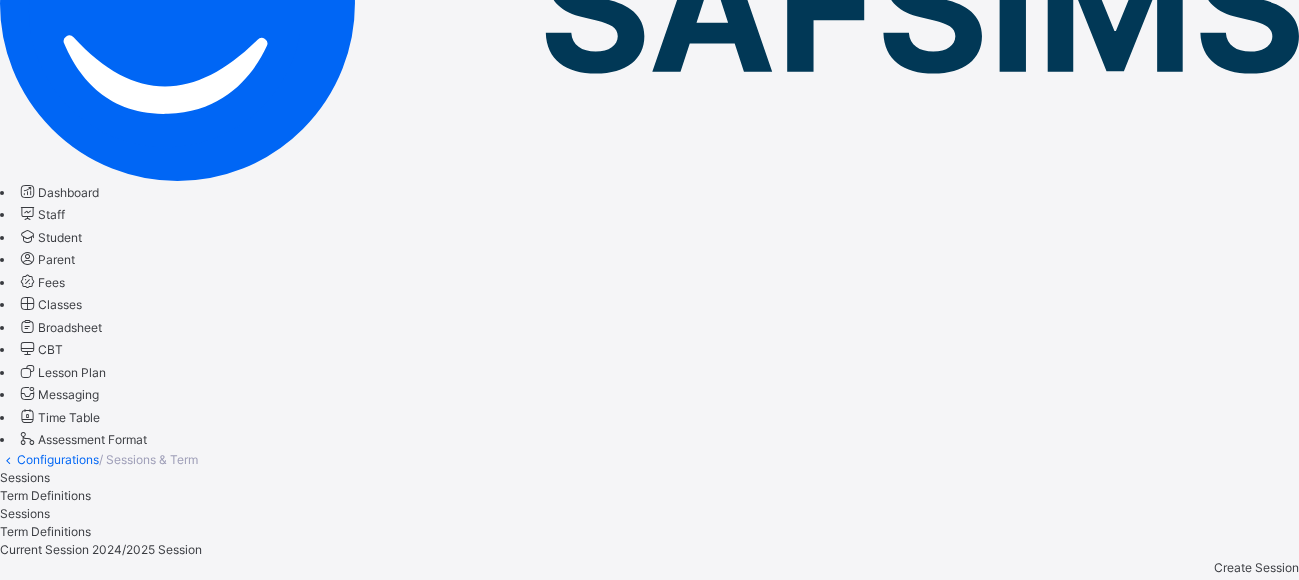 click on "Settings" at bounding box center [284, 704] 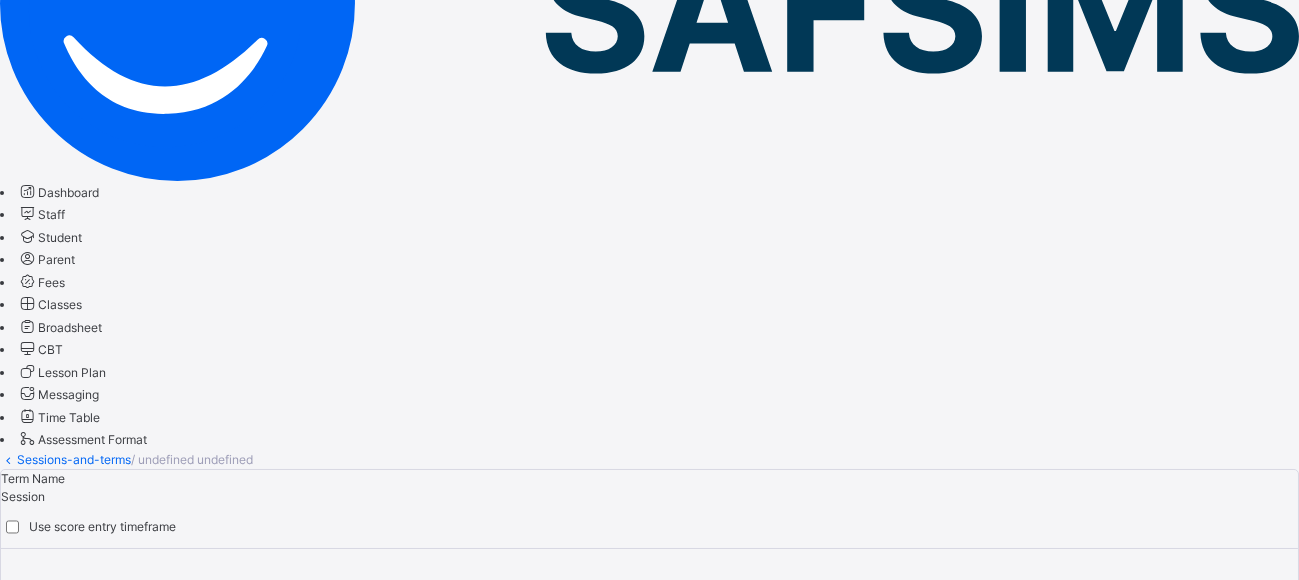 scroll, scrollTop: 293, scrollLeft: 0, axis: vertical 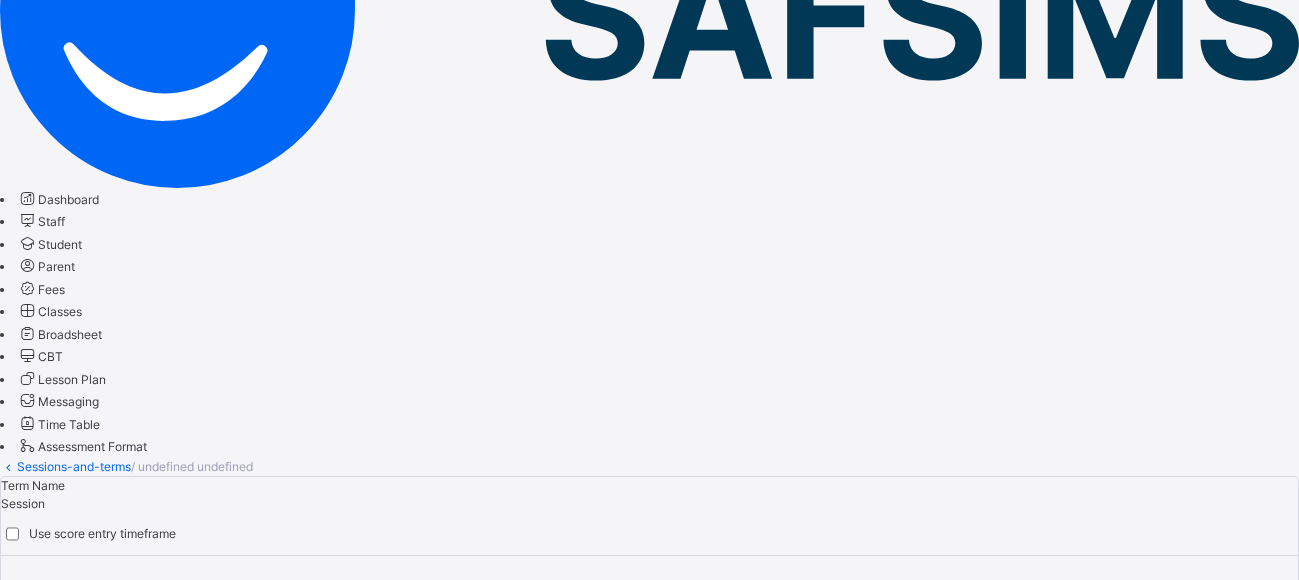 type on "**********" 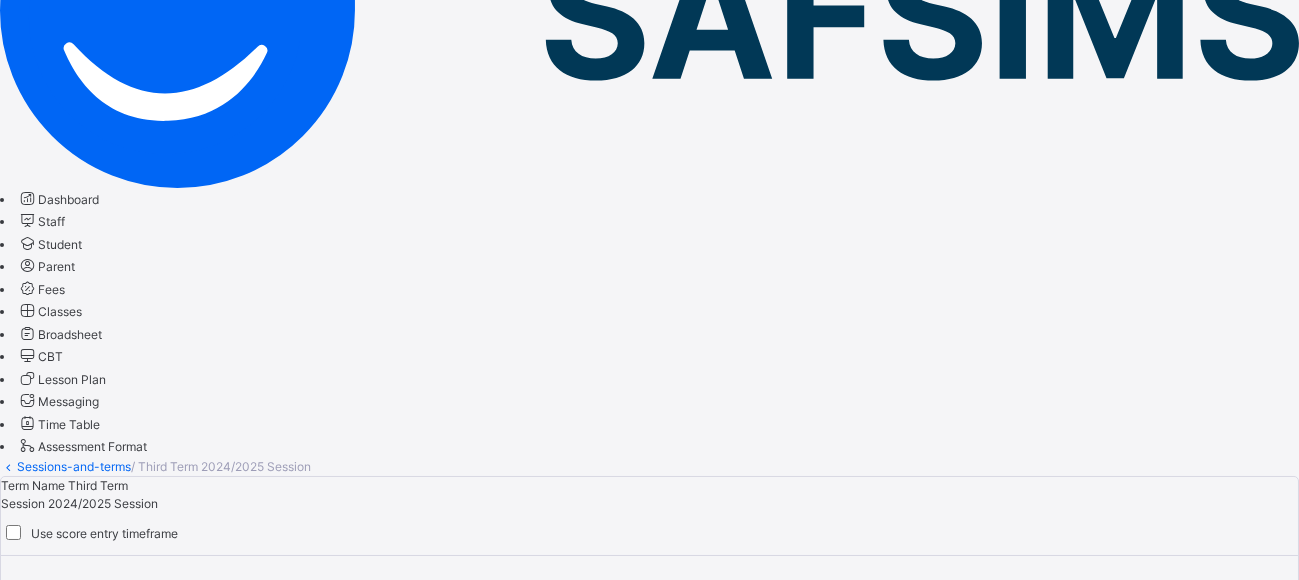 scroll, scrollTop: 300, scrollLeft: 0, axis: vertical 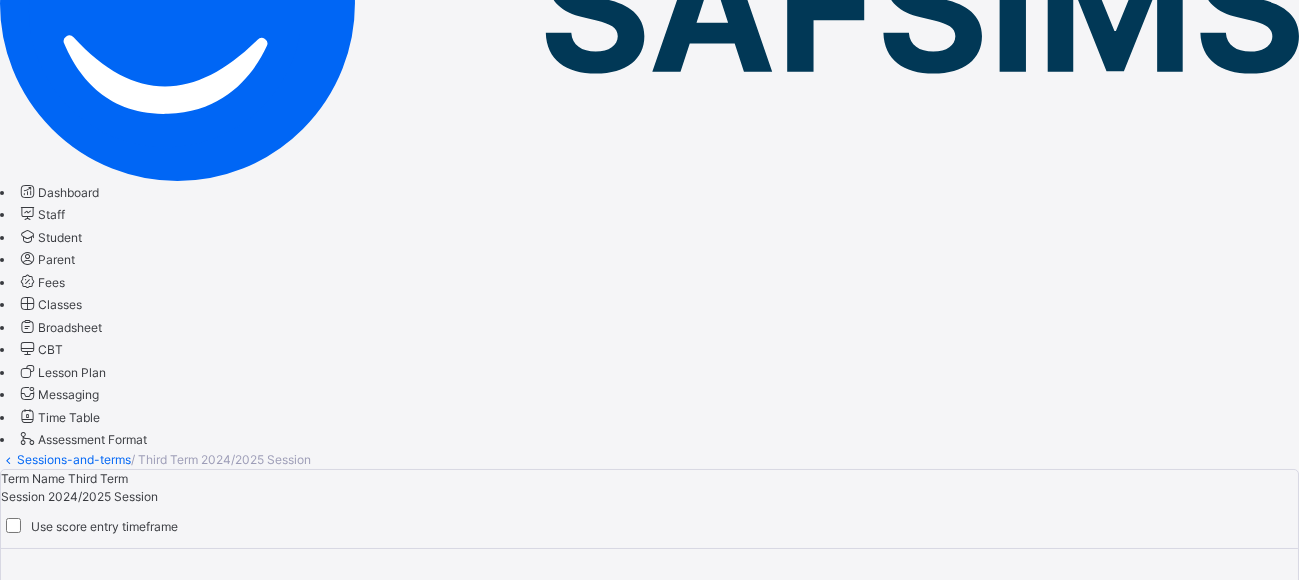 click on "Score entry timeframe" at bounding box center [63, 841] 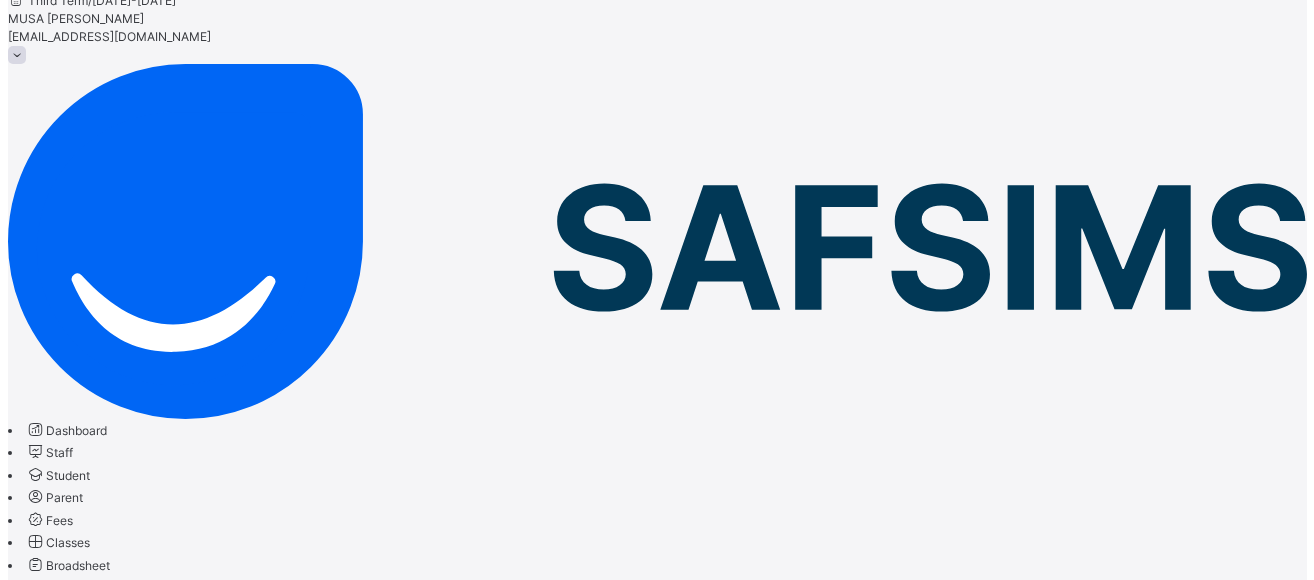 scroll, scrollTop: 0, scrollLeft: 0, axis: both 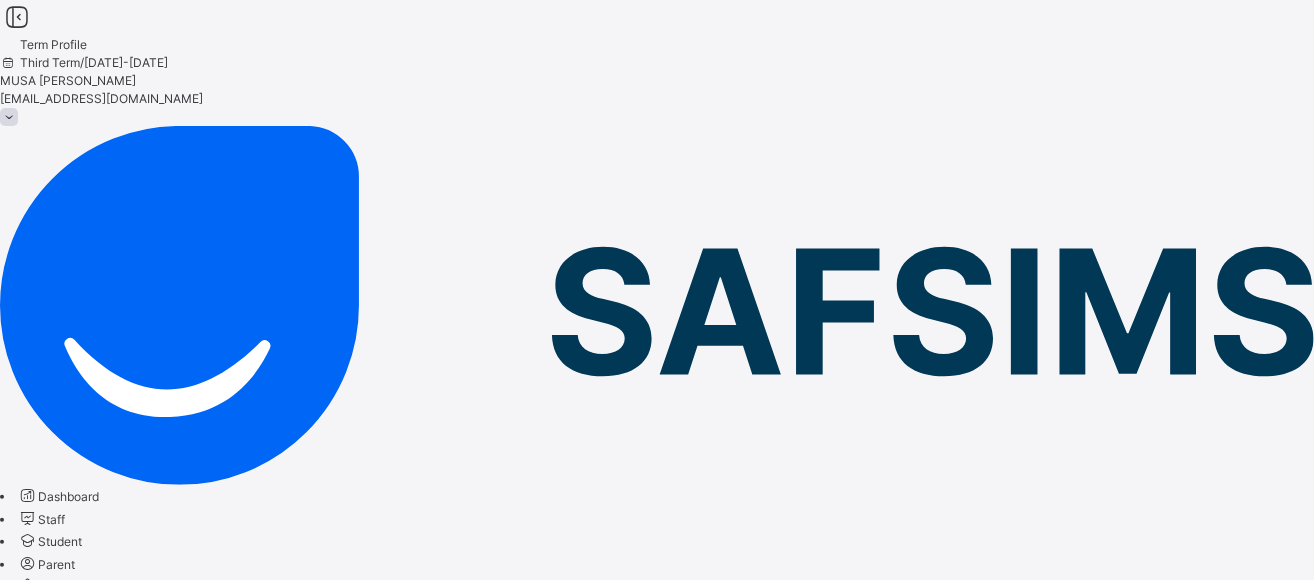 click at bounding box center [28, 817] 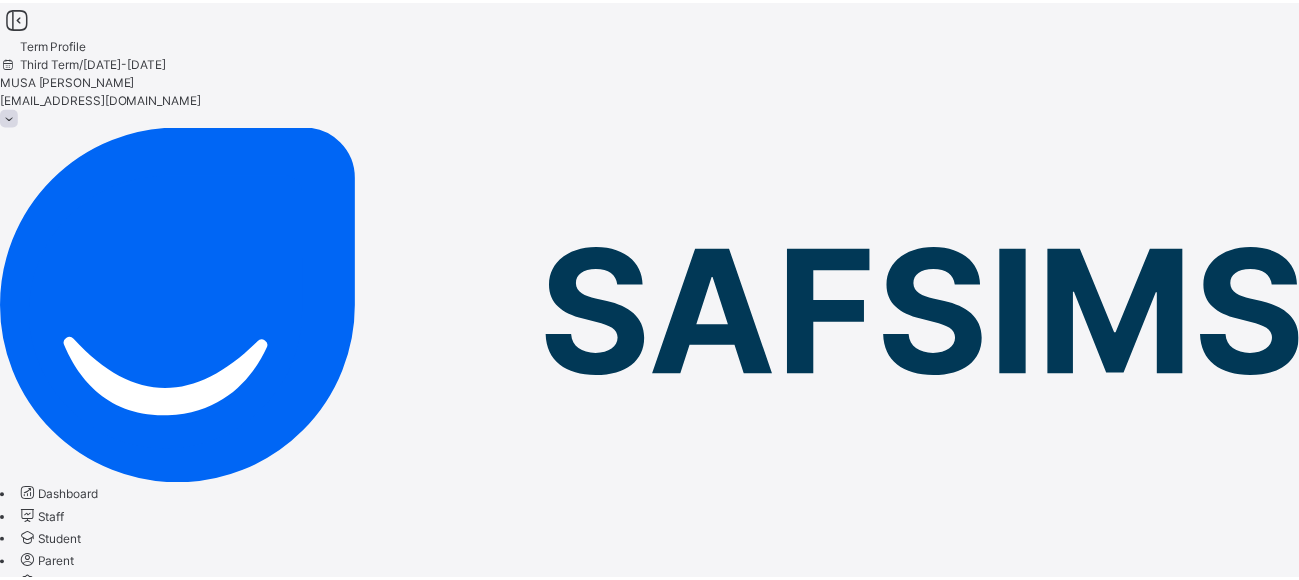 scroll, scrollTop: 248, scrollLeft: 0, axis: vertical 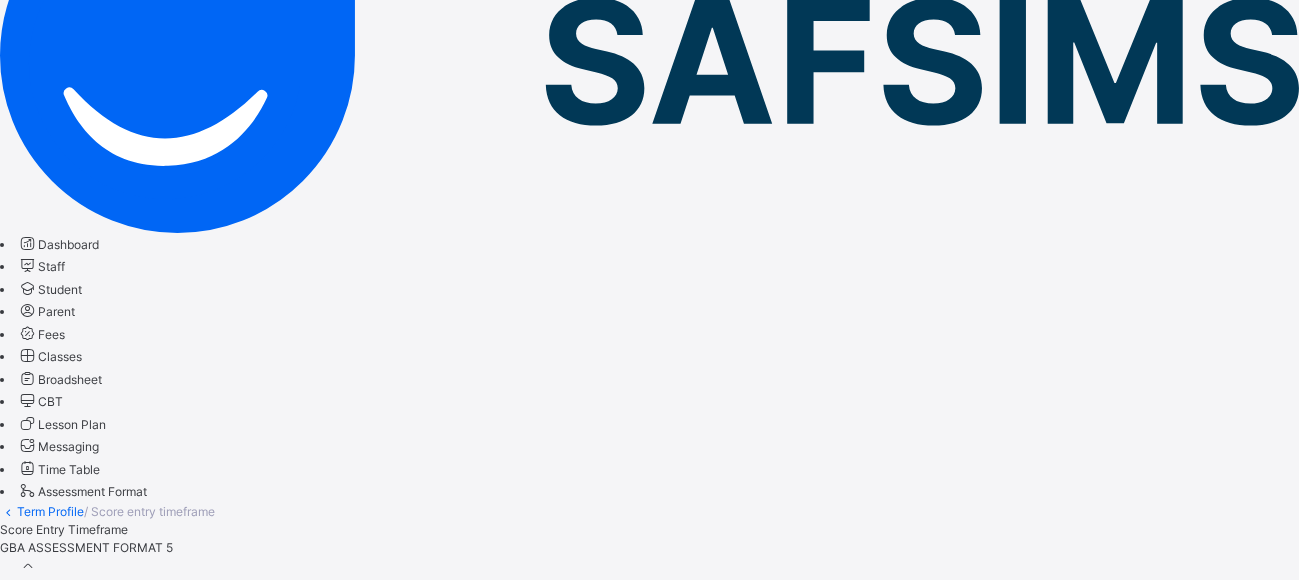 click on "Apply to all" at bounding box center (1206, 619) 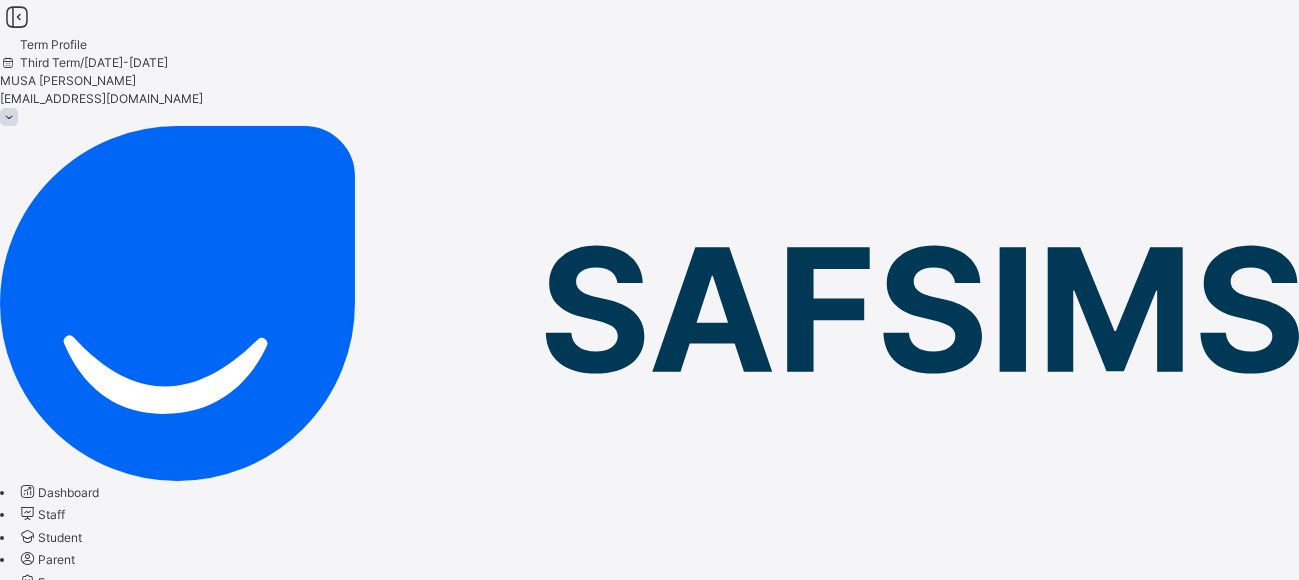 click at bounding box center [9, 117] 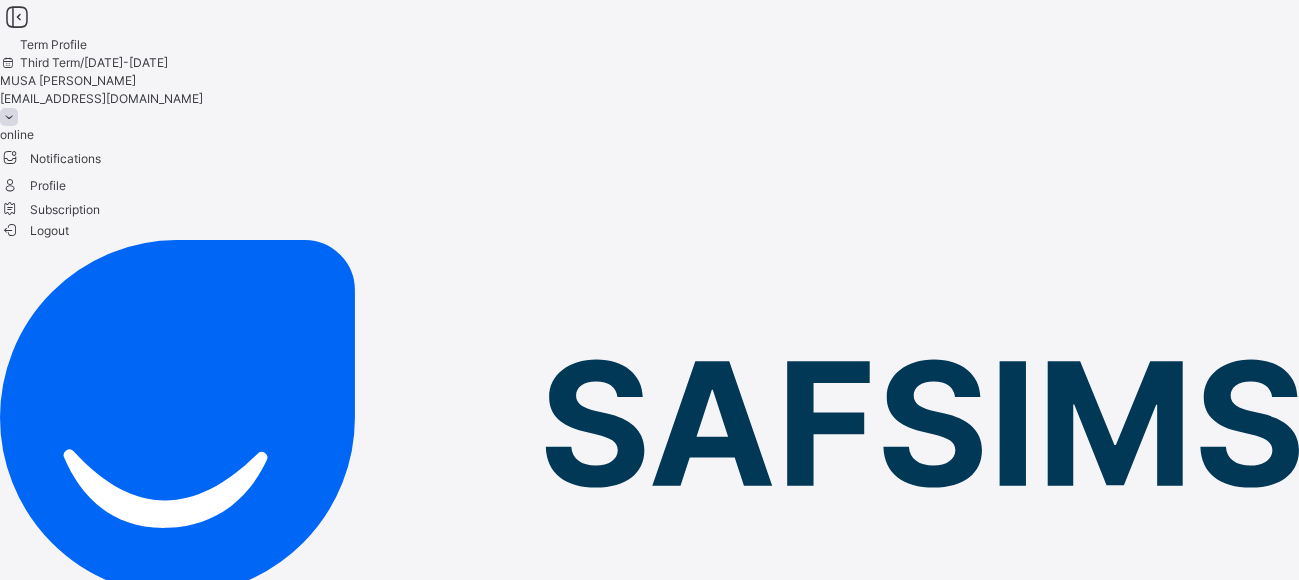 click on "Logout" at bounding box center (34, 230) 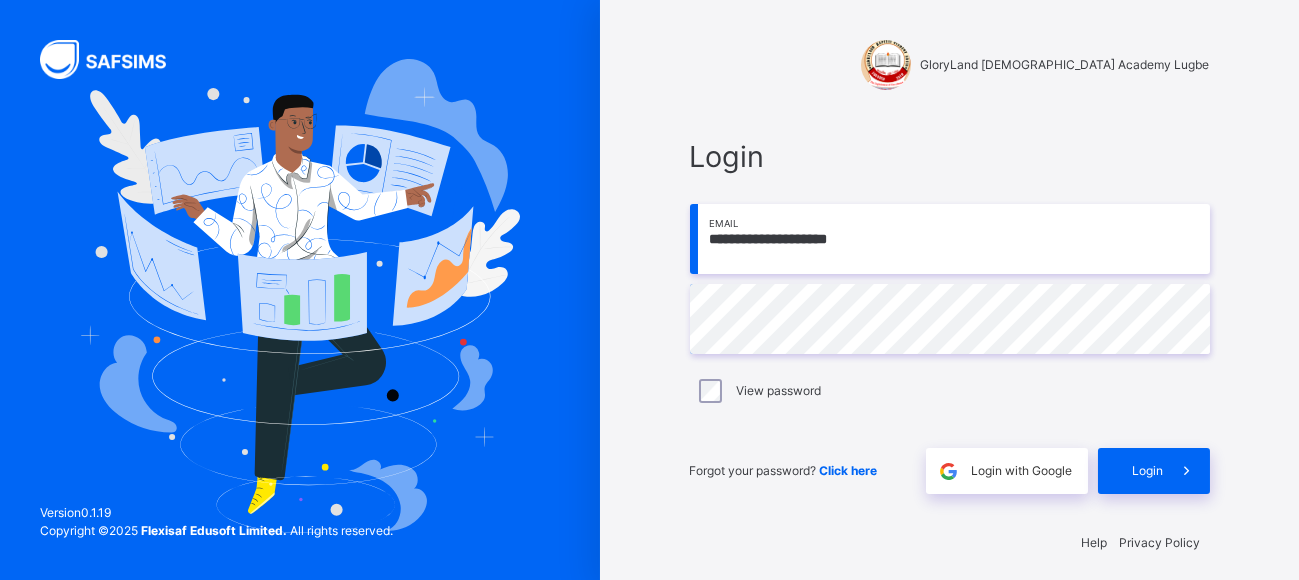 click on "**********" at bounding box center (950, 239) 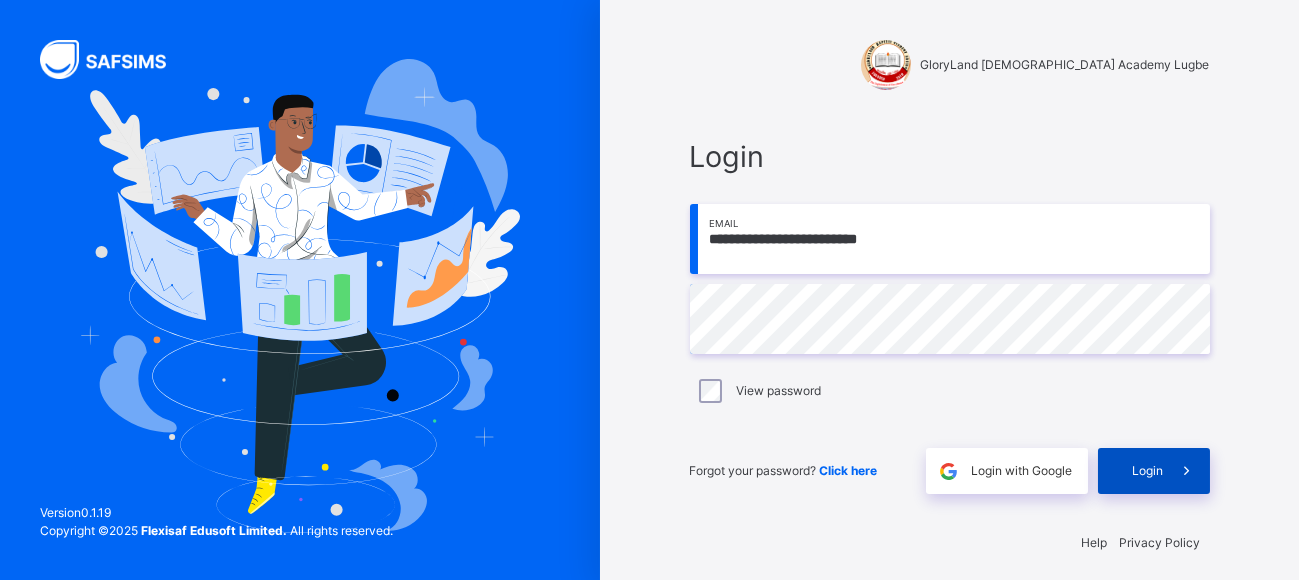 click at bounding box center (1187, 471) 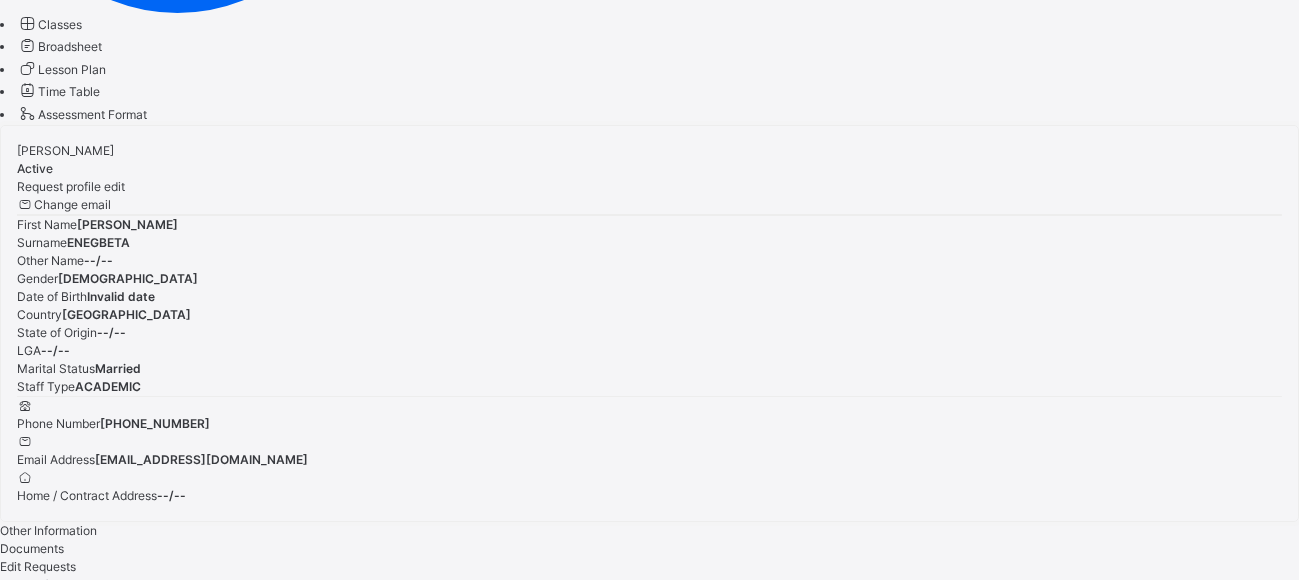 scroll, scrollTop: 0, scrollLeft: 0, axis: both 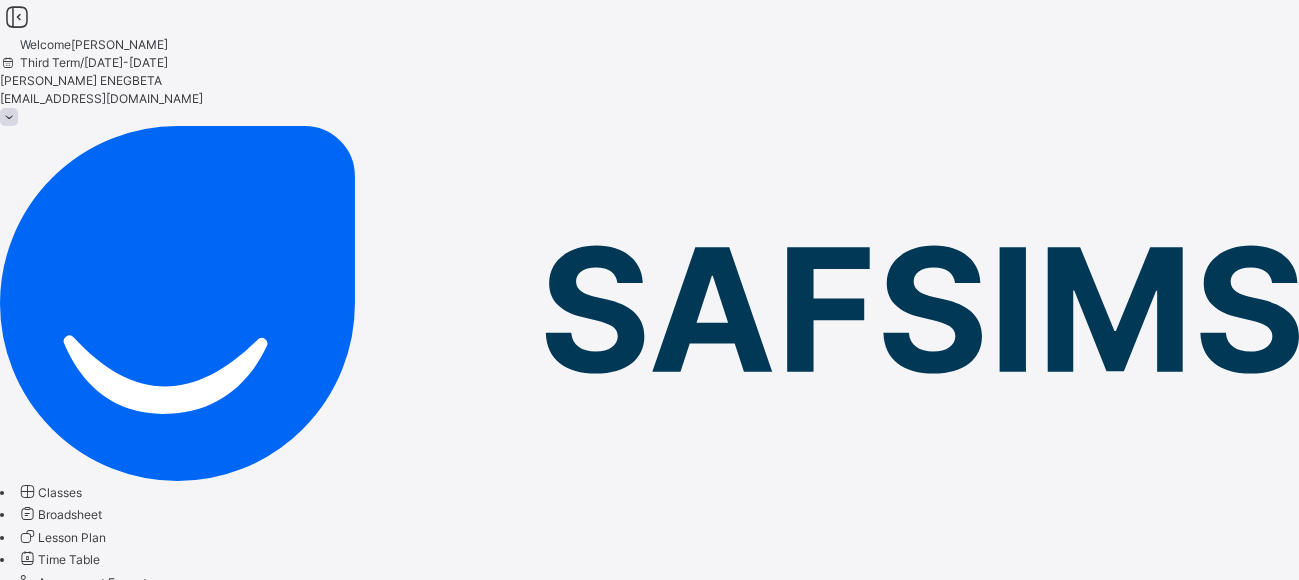 click on "Classes" at bounding box center [60, 492] 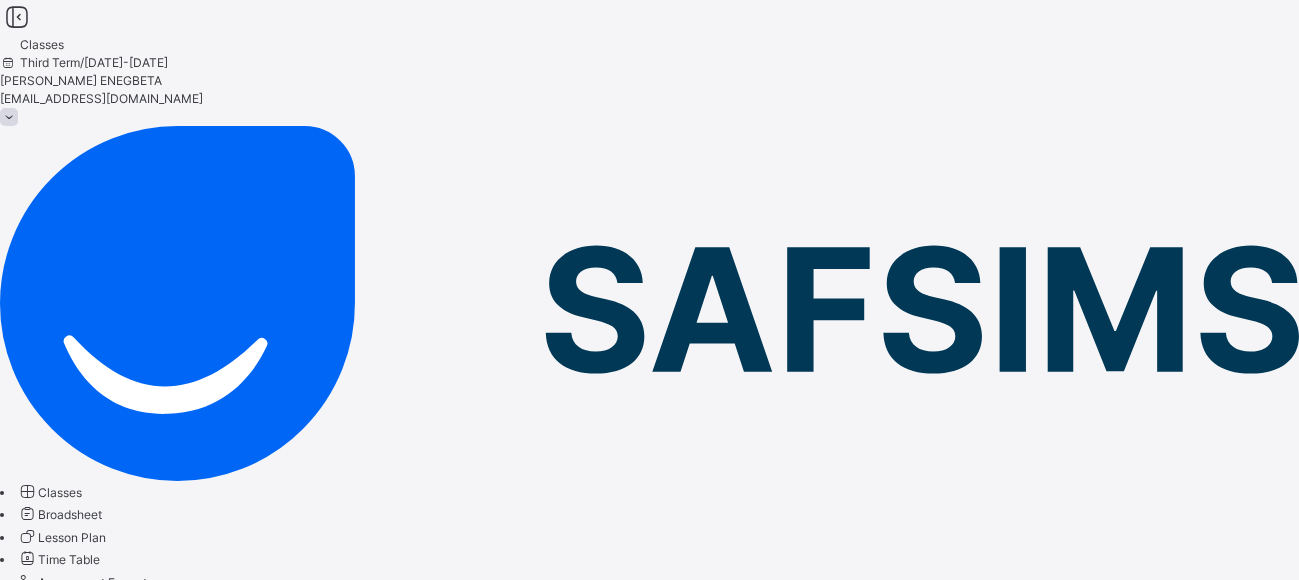 scroll, scrollTop: 195, scrollLeft: 0, axis: vertical 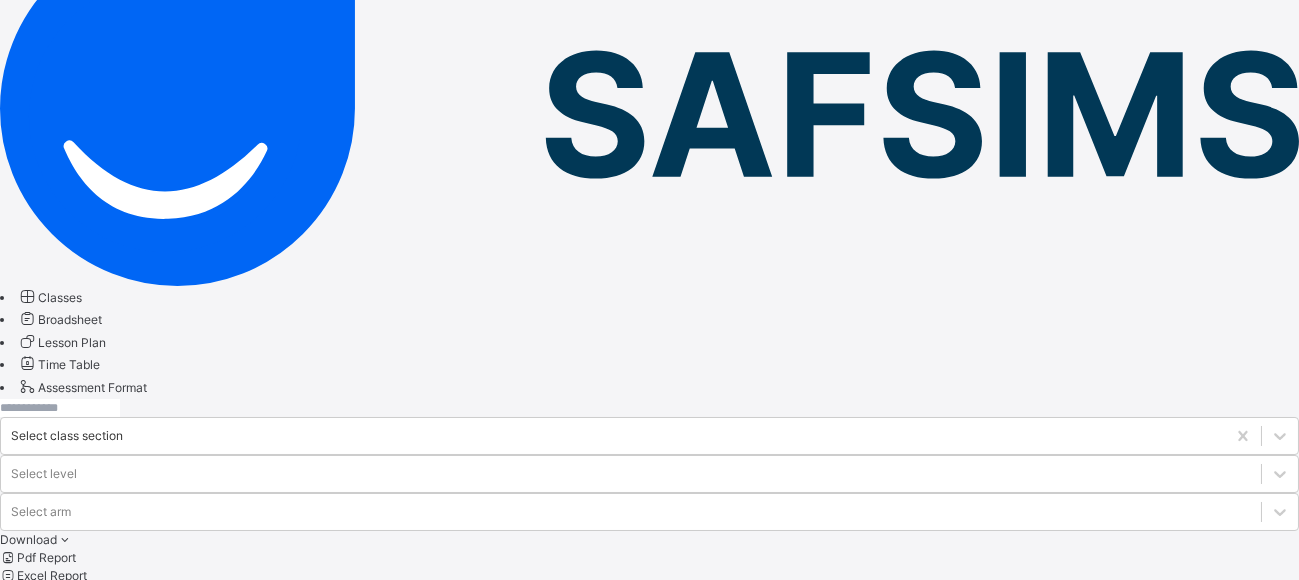 click on "JSS1   Diamond" at bounding box center [93, 929] 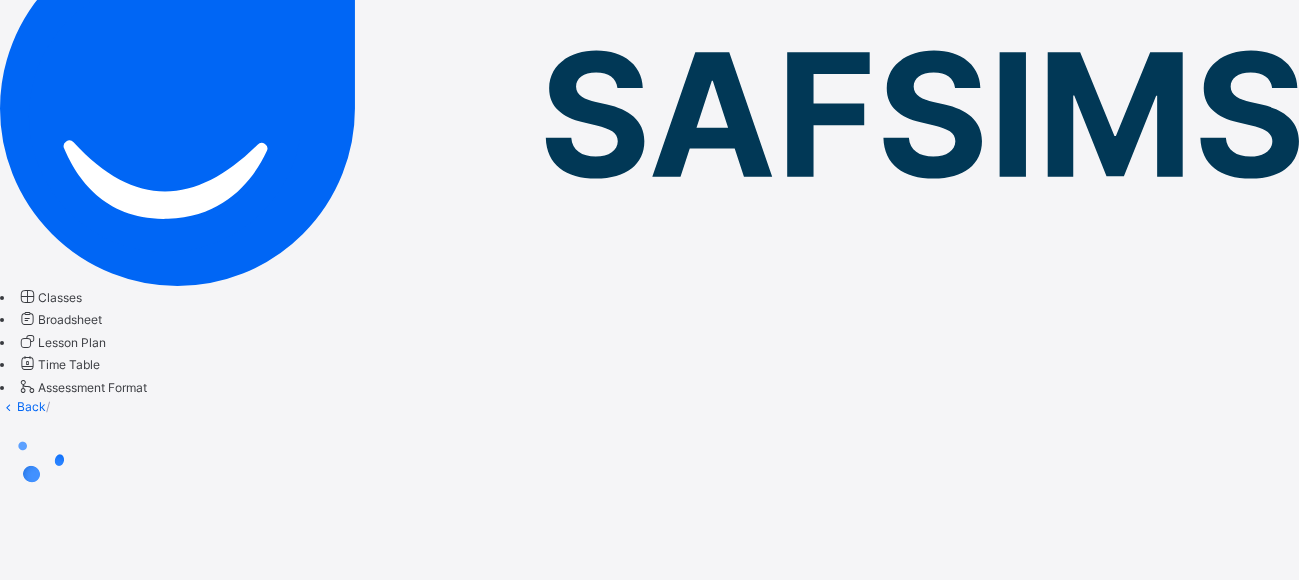 scroll, scrollTop: 0, scrollLeft: 0, axis: both 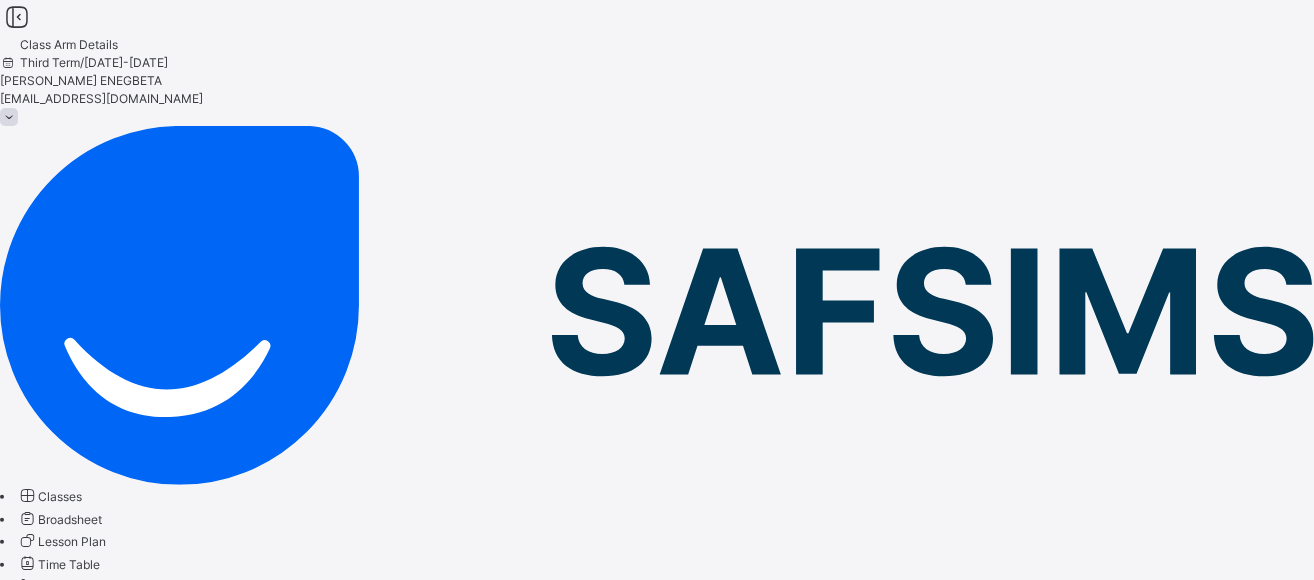 click on "Subjects" at bounding box center [657, 661] 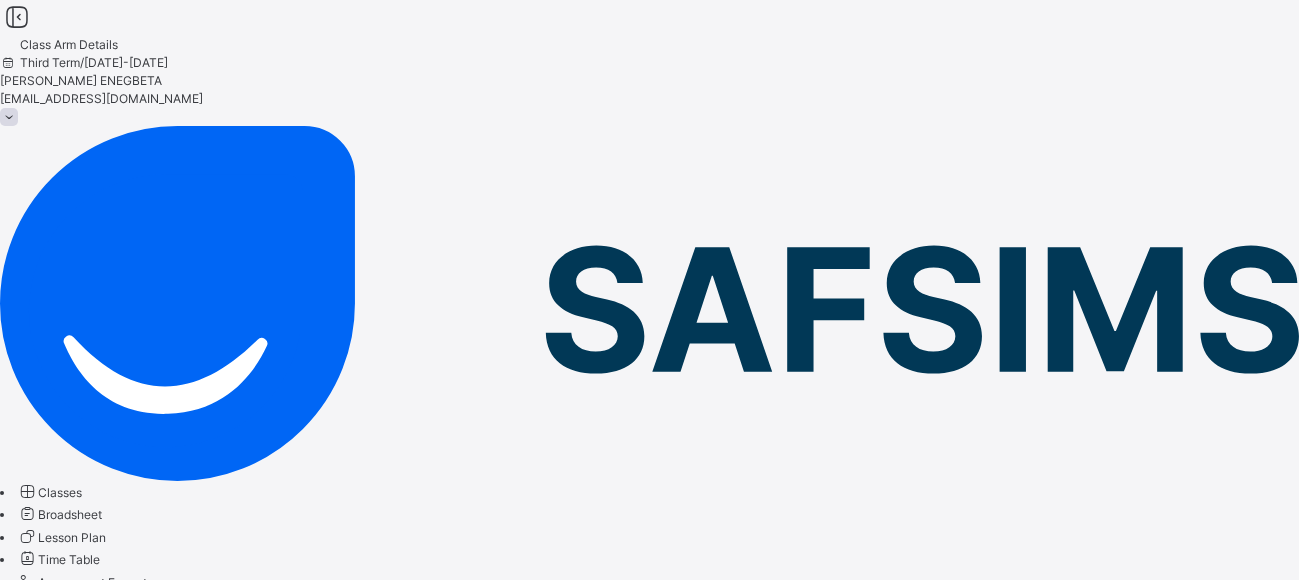 scroll, scrollTop: 300, scrollLeft: 0, axis: vertical 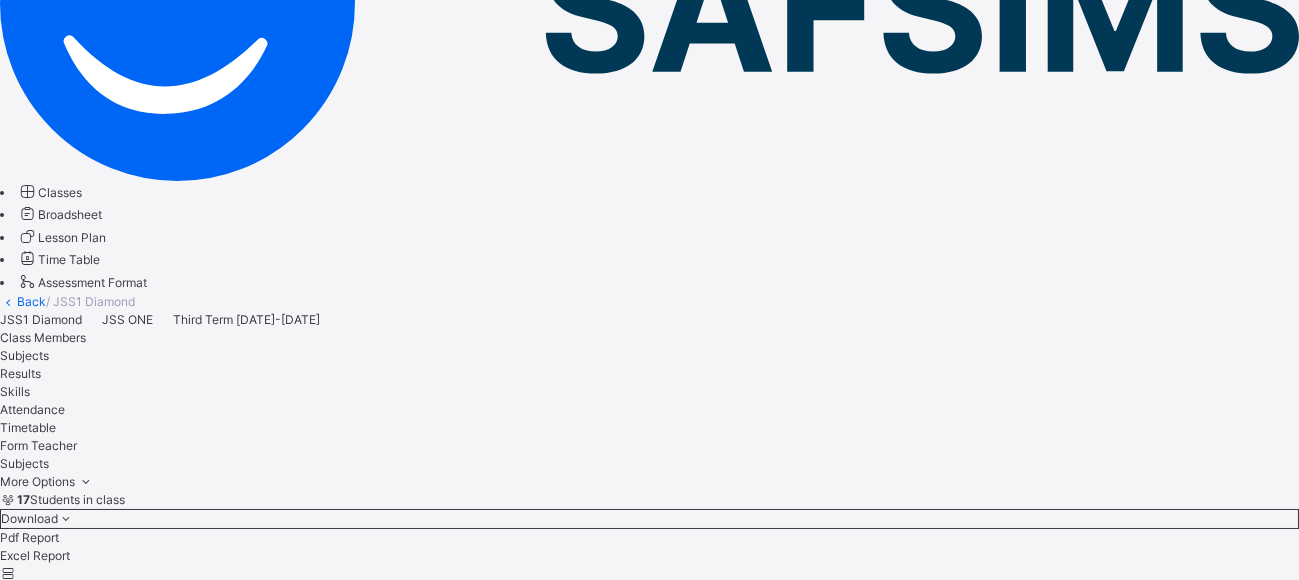 click on "Assess Students" at bounding box center (478, 2367) 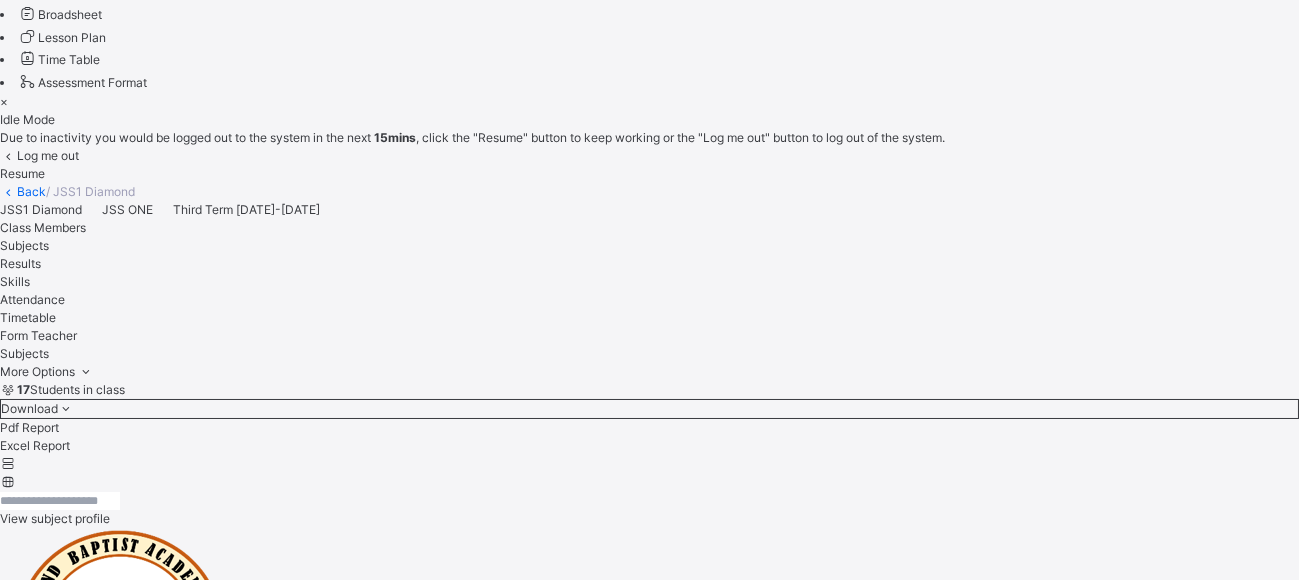 click on "*" at bounding box center (736, 3680) 